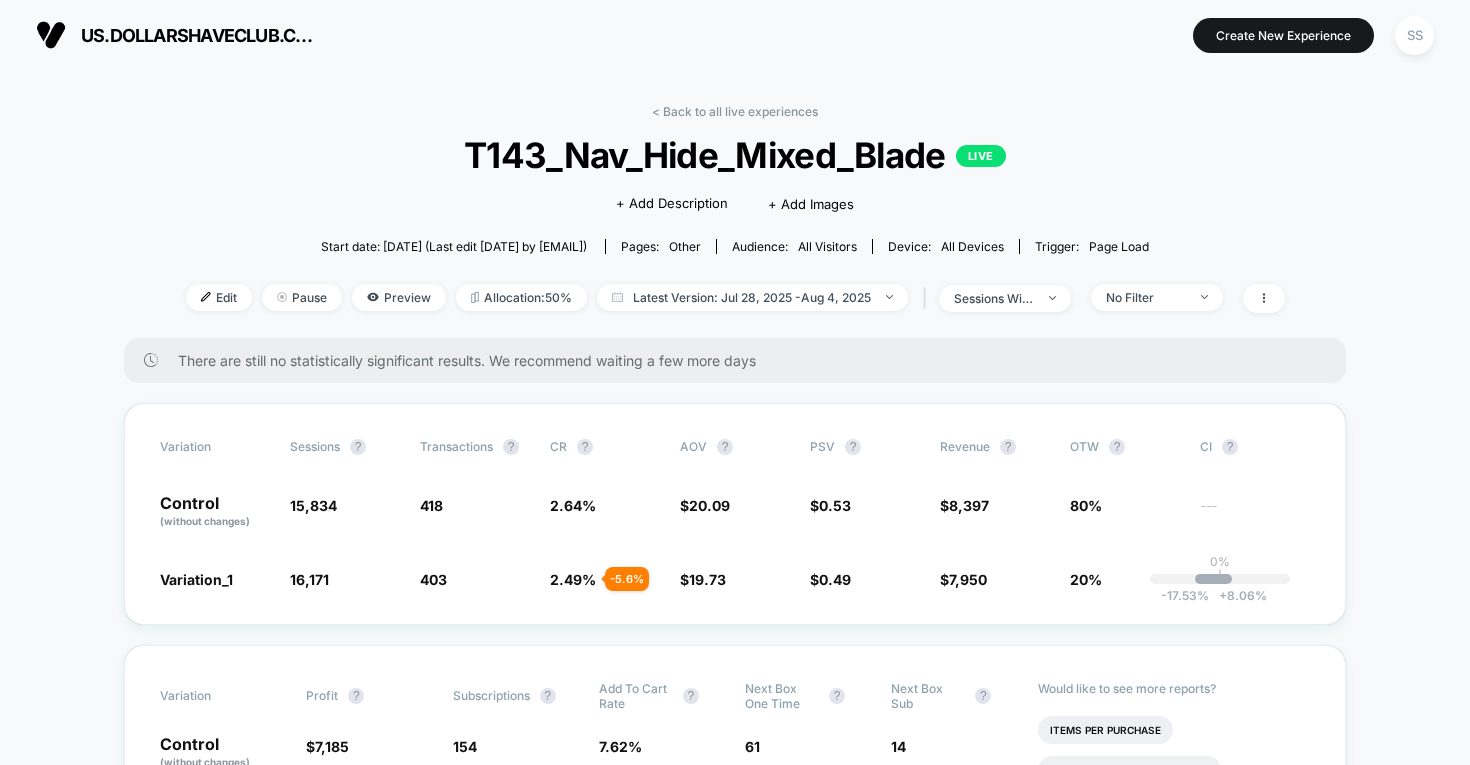 scroll, scrollTop: 0, scrollLeft: 0, axis: both 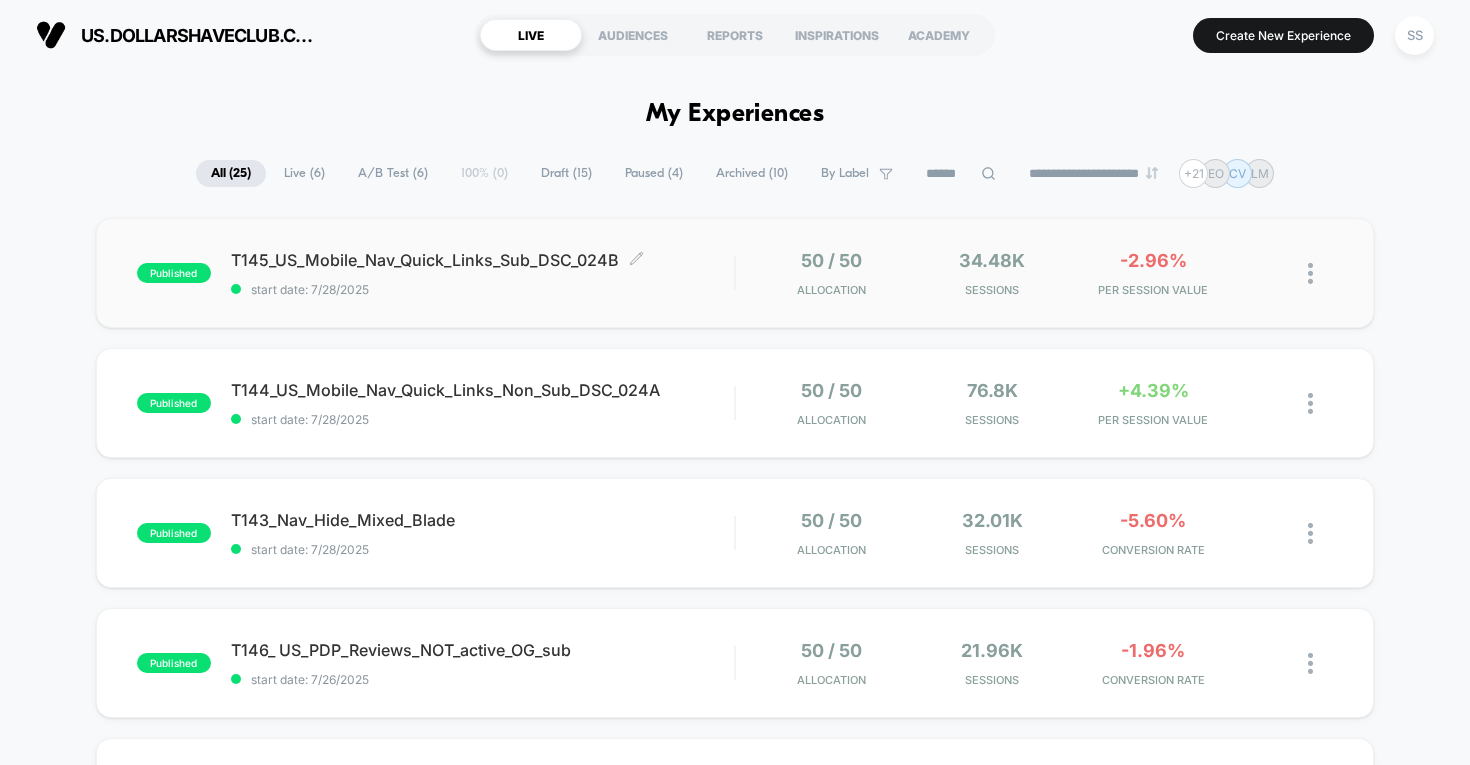click on "start date: 7/28/2025" at bounding box center [483, 289] 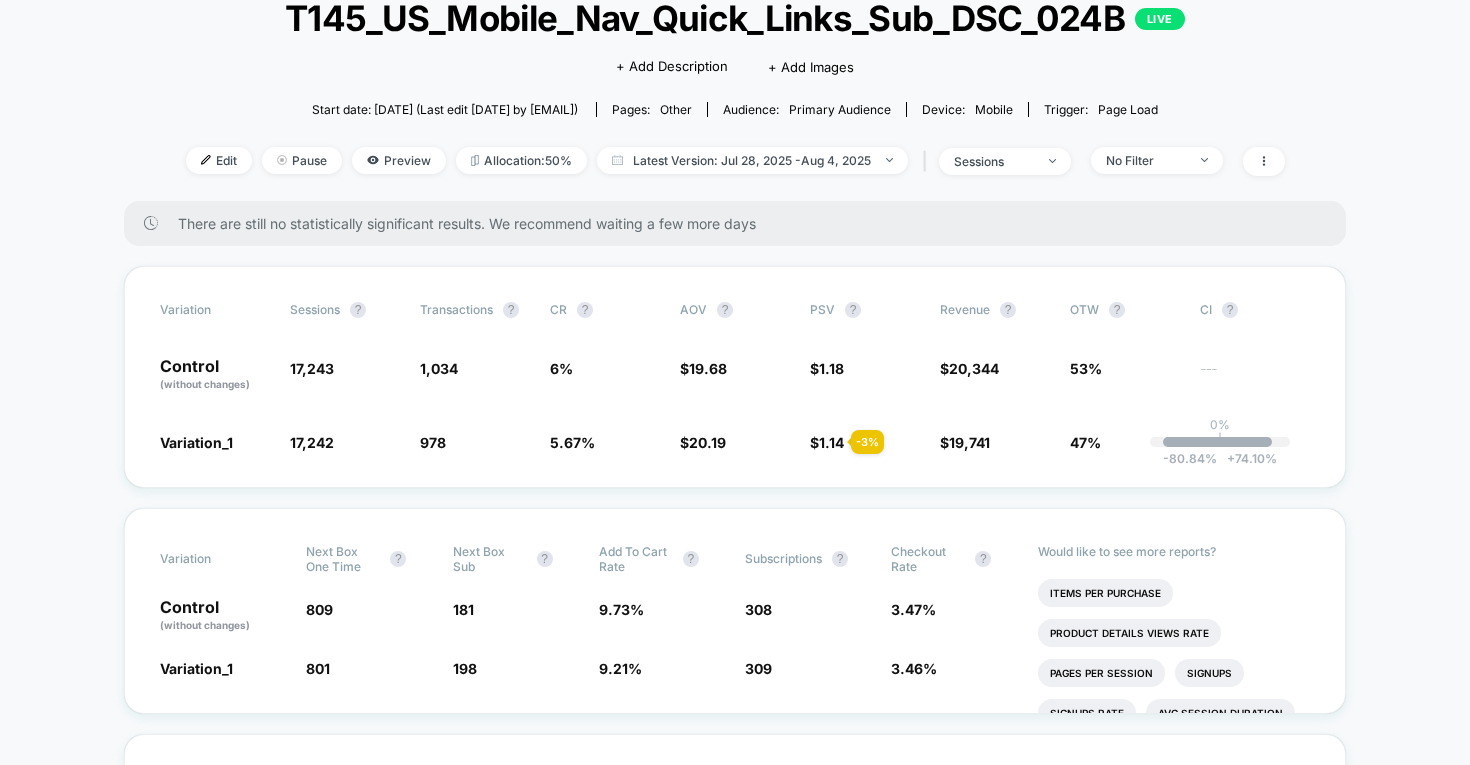 scroll, scrollTop: 0, scrollLeft: 0, axis: both 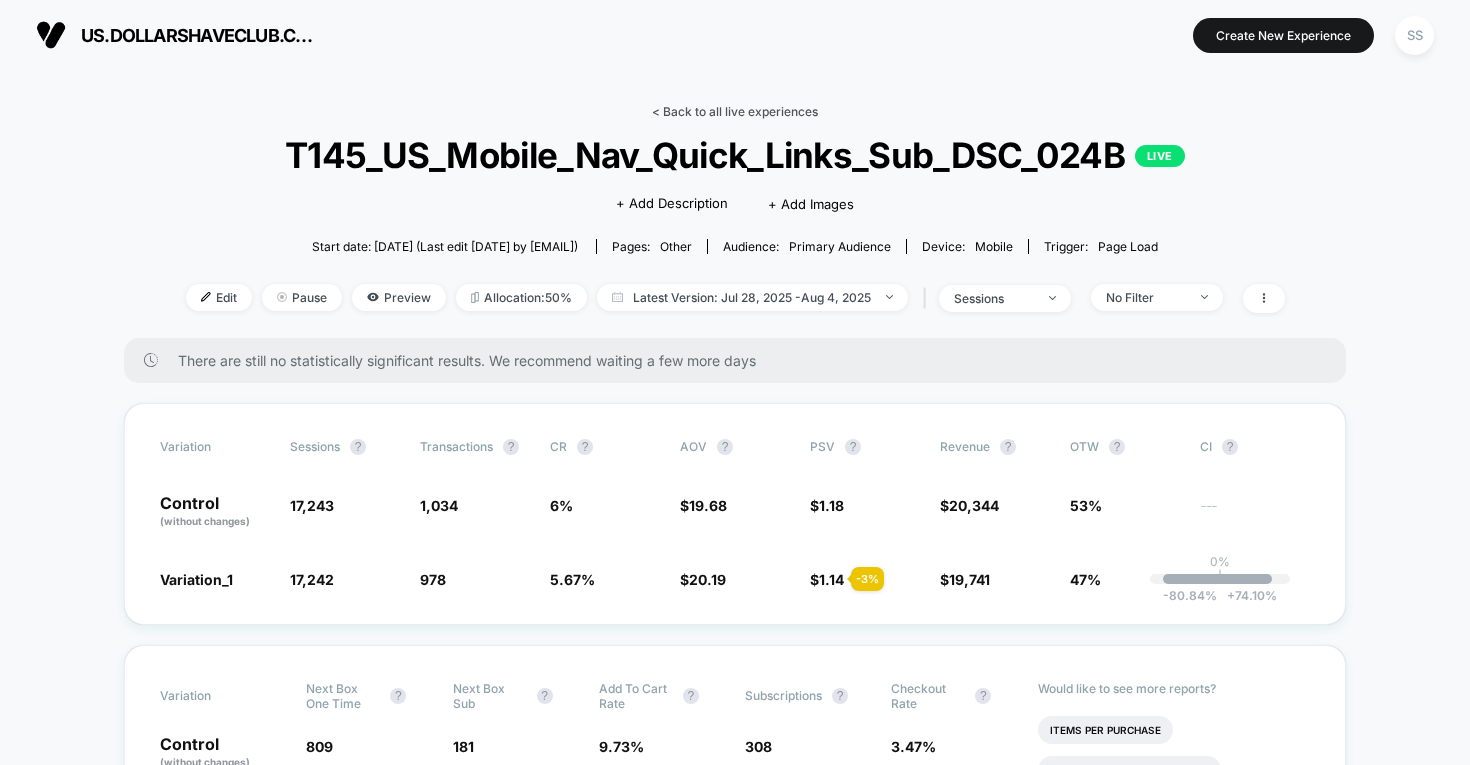 click on "< Back to all live experiences" at bounding box center (735, 111) 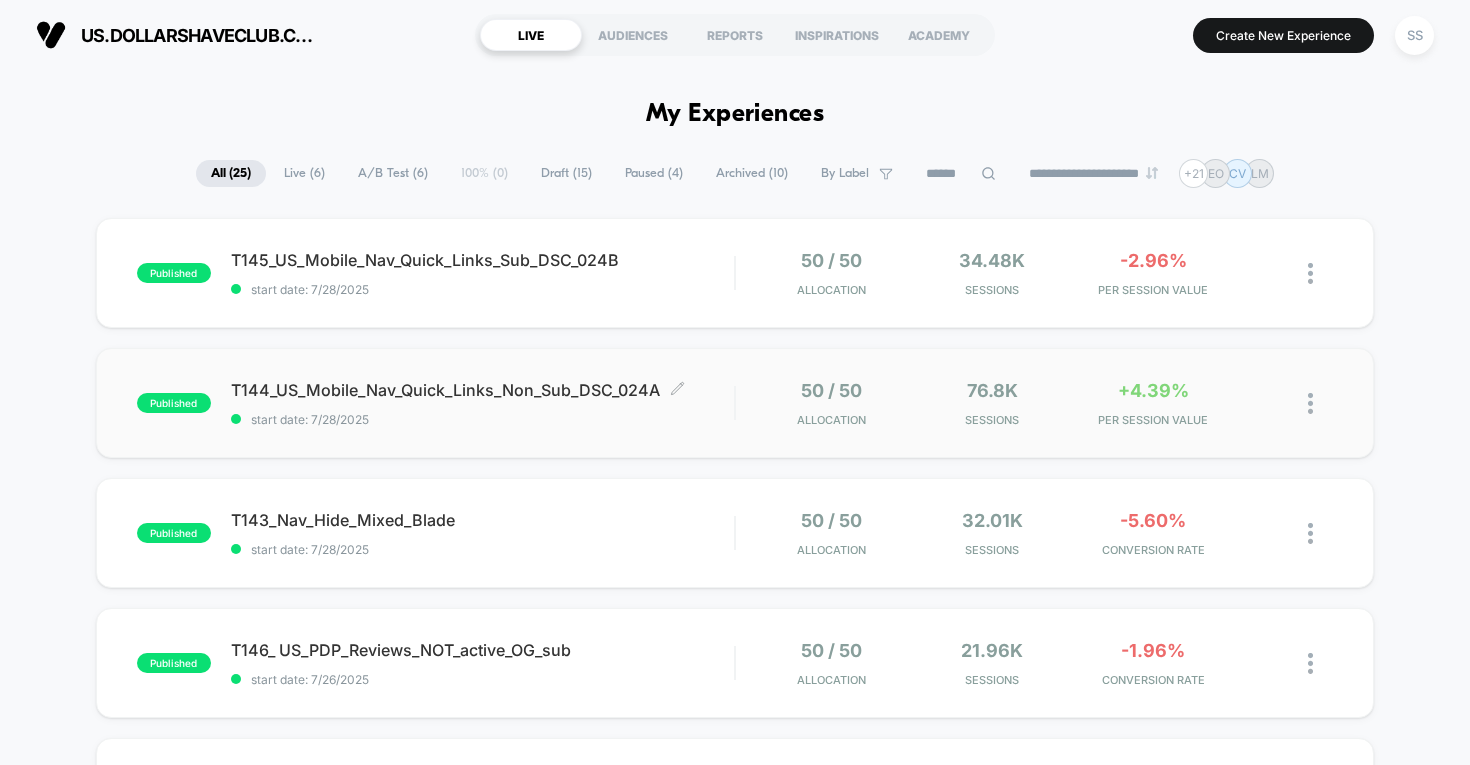 click on "T144_US_Mobile_Nav_Quick_Links_Non_Sub_DSC_024A Click to edit experience details" at bounding box center [483, 390] 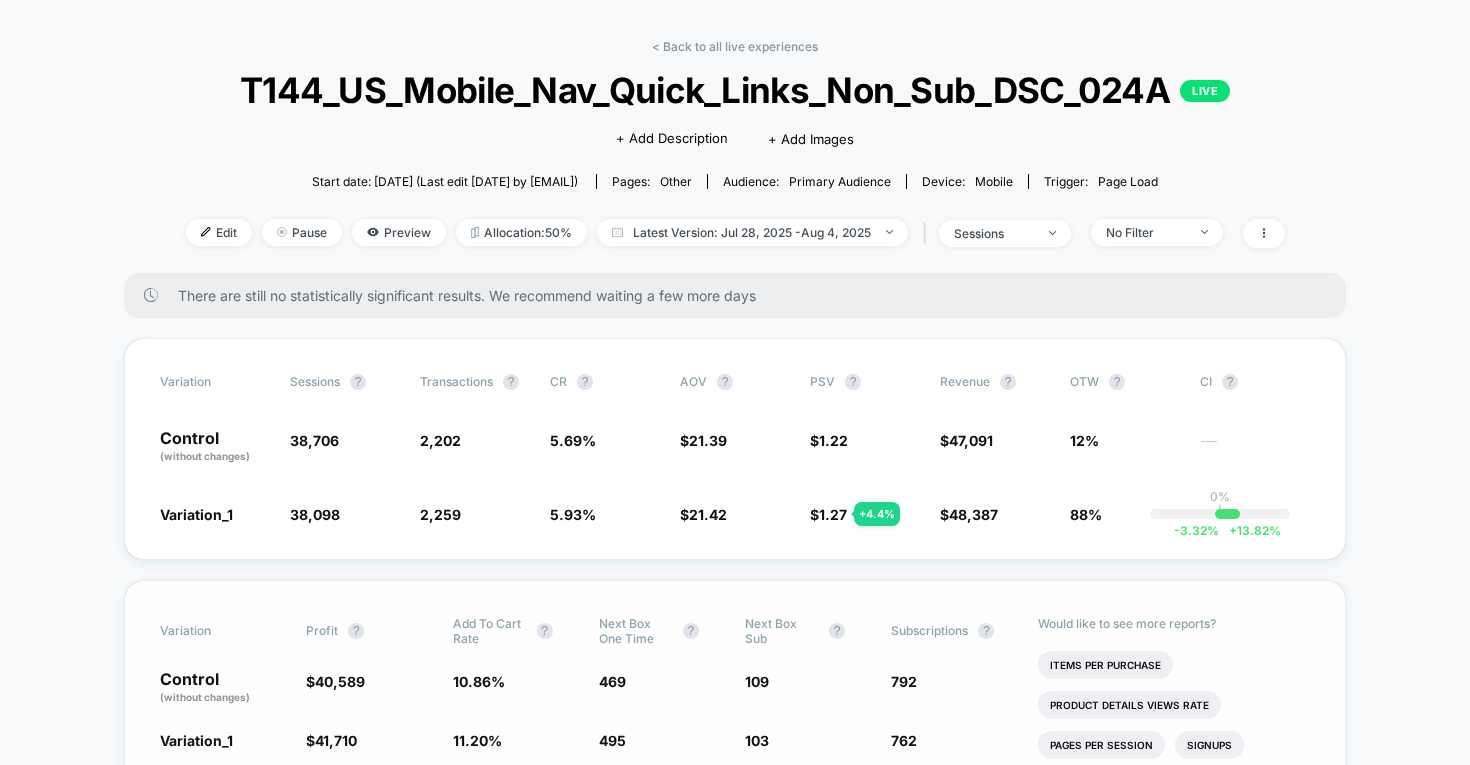 scroll, scrollTop: 0, scrollLeft: 0, axis: both 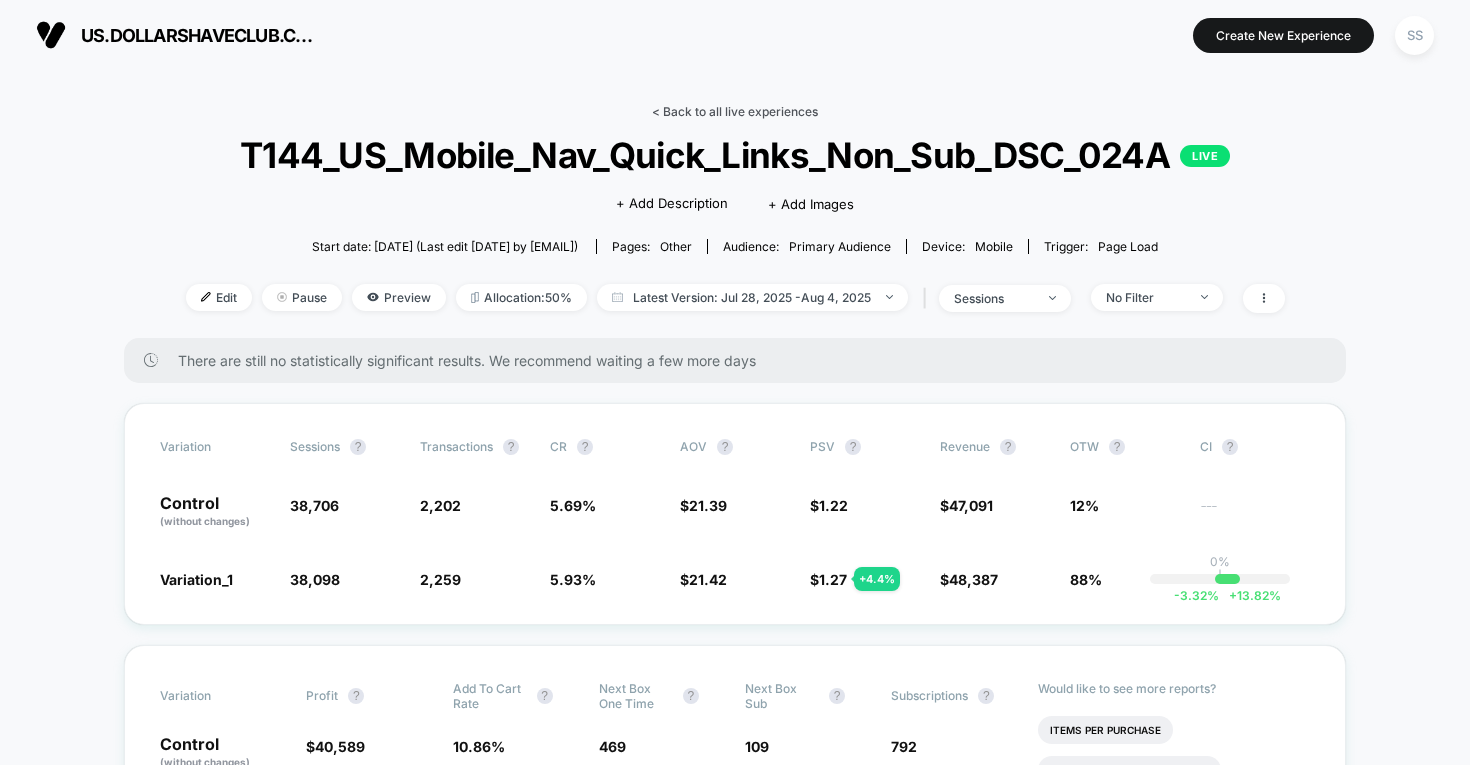 click on "< Back to all live experiences" at bounding box center [735, 111] 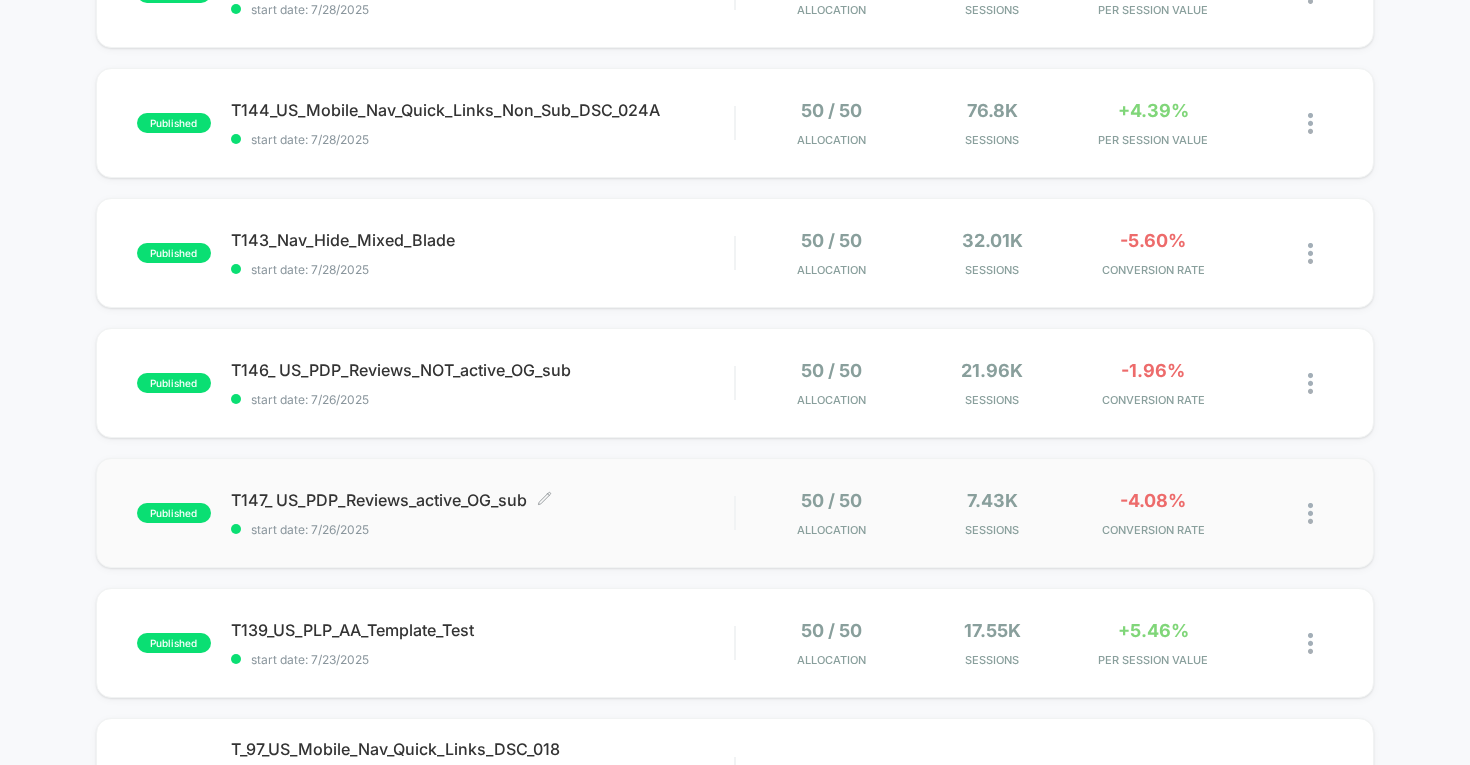 scroll, scrollTop: 0, scrollLeft: 0, axis: both 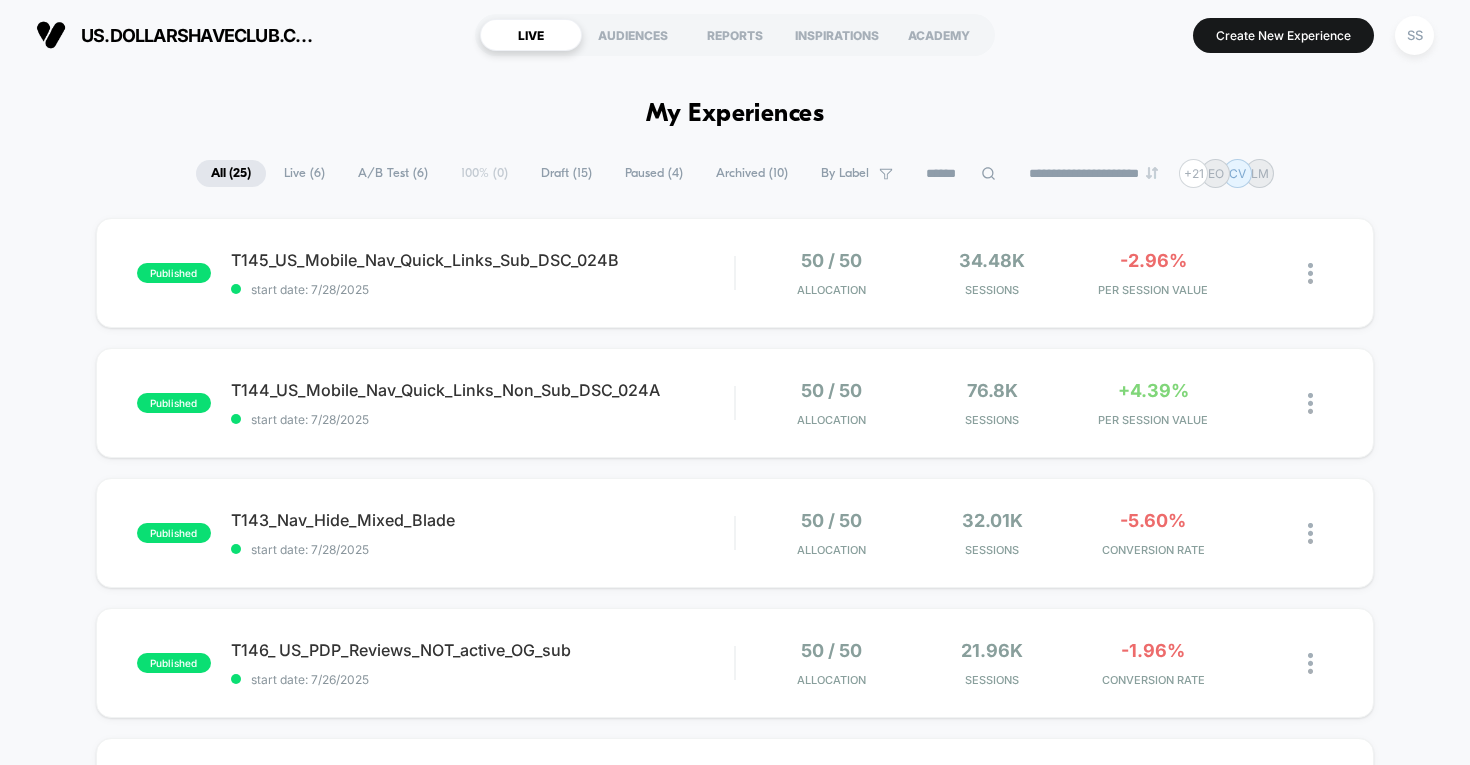 click on "Paused ( 4 )" at bounding box center [654, 173] 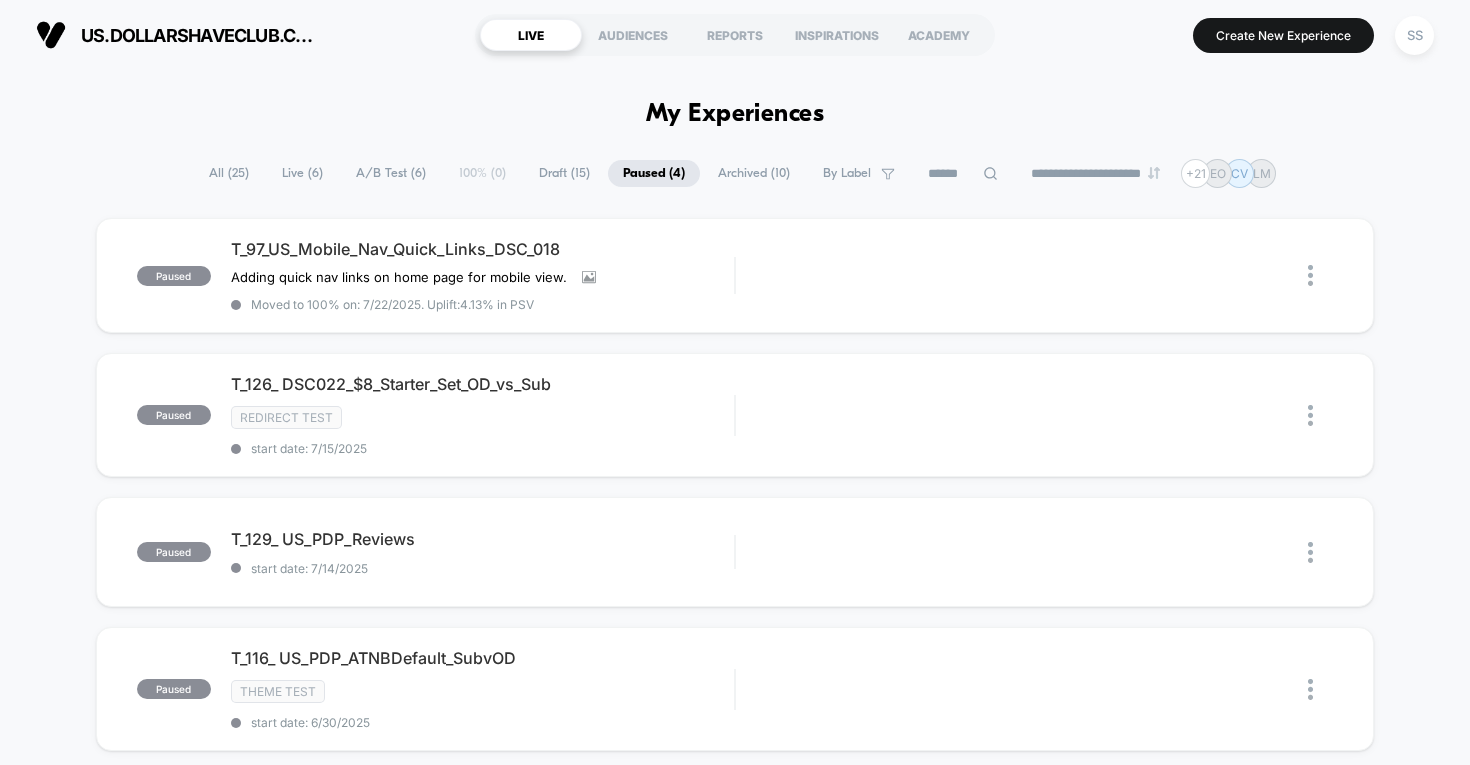 click on "Archived ( 10 )" at bounding box center (754, 173) 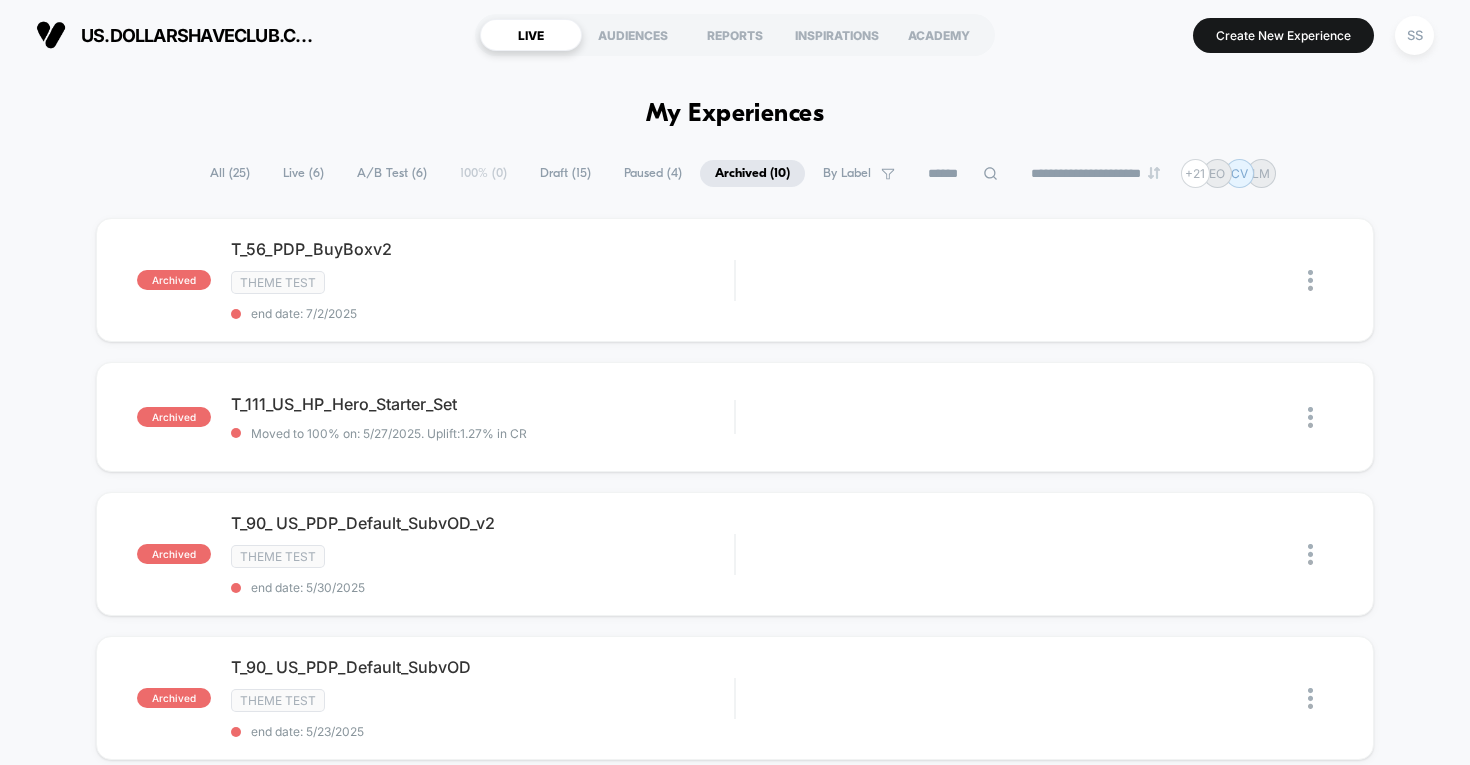 click on "Paused ( 4 )" at bounding box center [653, 173] 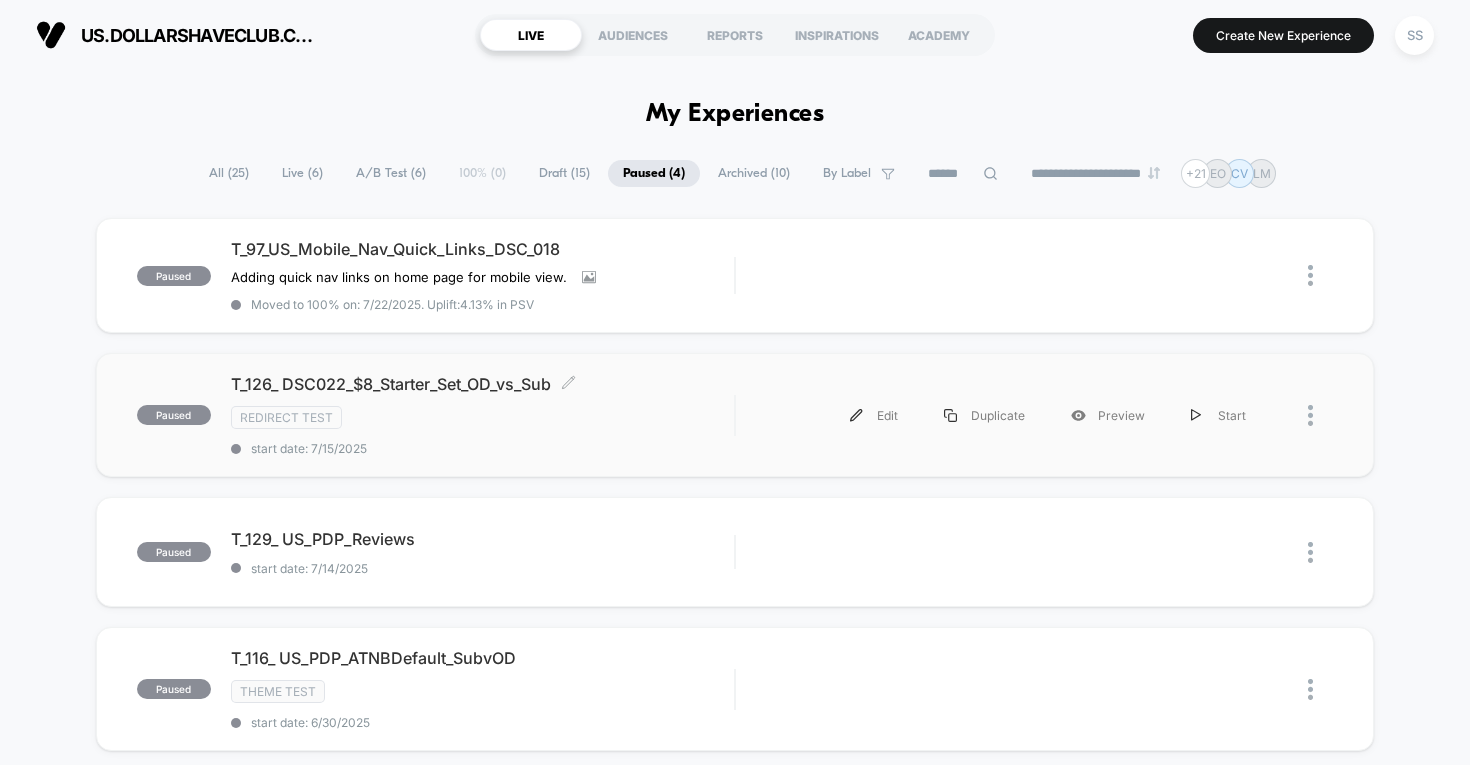 click on "T_126_ DSC022_$8_Starter_Set_OD_vs_Sub Click to edit experience details" at bounding box center (483, 384) 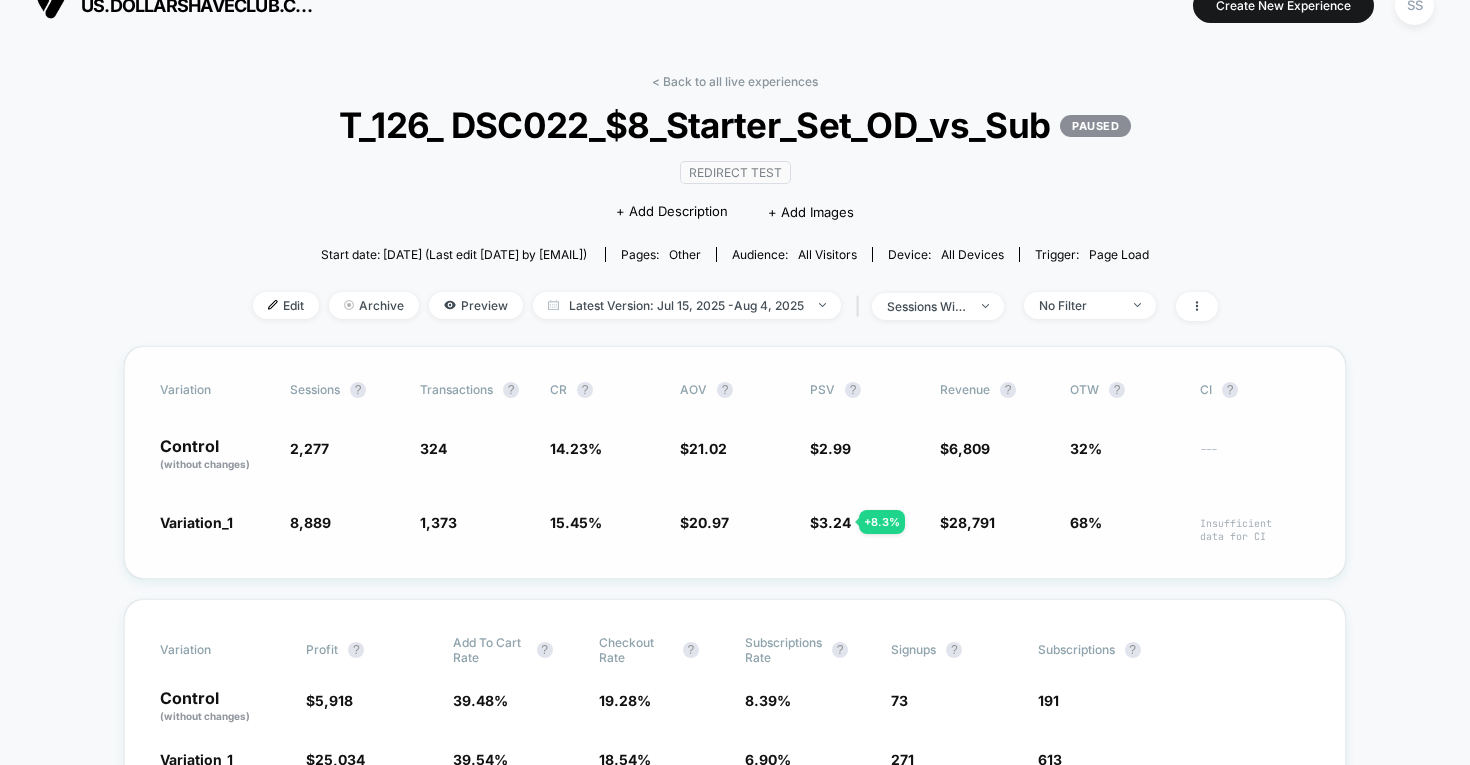 scroll, scrollTop: 0, scrollLeft: 0, axis: both 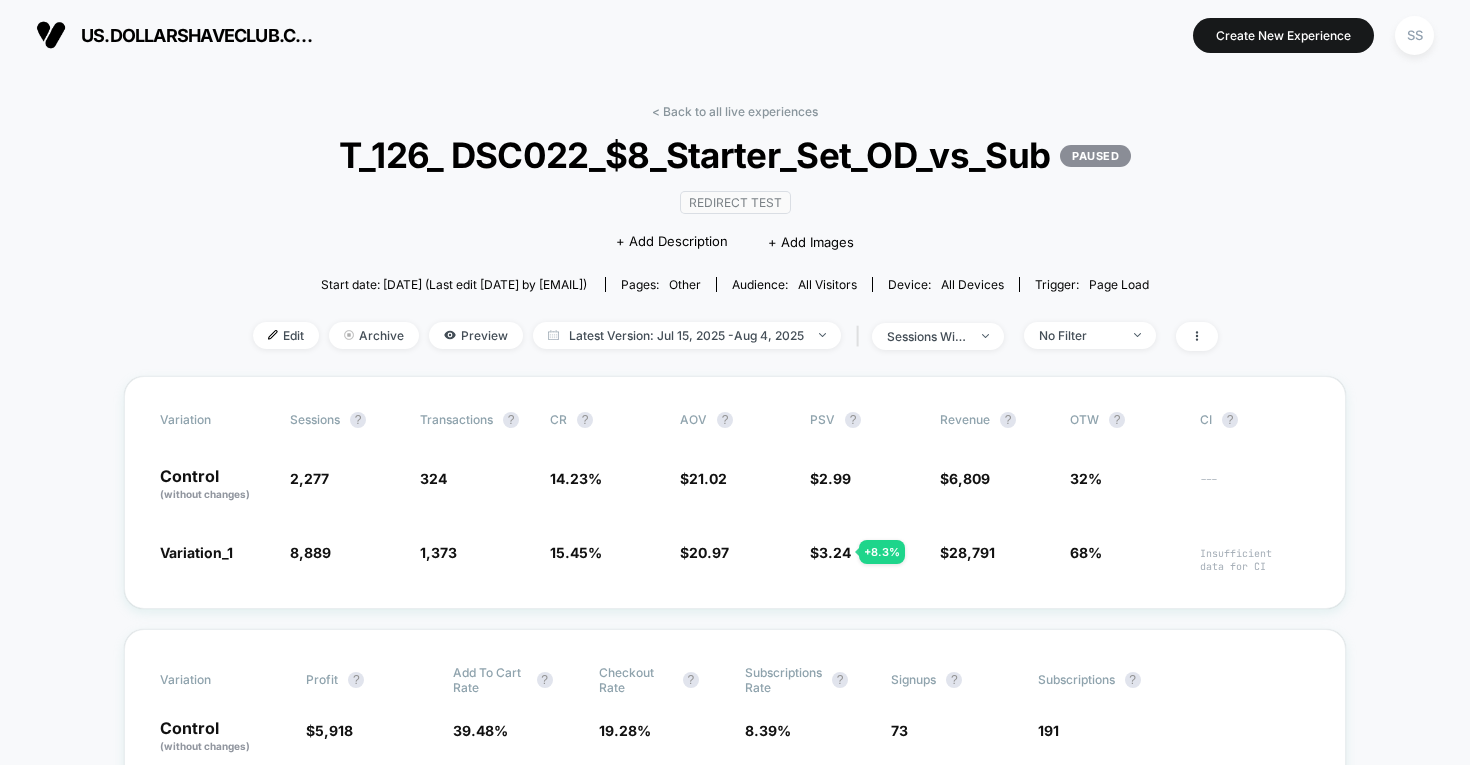 click on "T_126_ DSC022_$8_Starter_Set_OD_vs_Sub PAUSED Redirect Test Click to edit experience details + Add Description + Add Images Start date: [DATE] (Last edit [DATE] by [EMAIL]) Pages: other Audience: All Visitors Device: all devices Trigger: Page Load Edit Archive Preview Latest Version: Jul 15, 2025 - Aug 4, 2025 | sessions with impression No Filter Variation Sessions ? Transactions ? CR ? AOV ? PSV ? Revenue ? OTW ? CI ? Control (without changes) 2,277 324 14.23 % $ 21.02 $ 2.99 $ 6,809 32% --- Variation_1 8,889 + 290 % 1,373 + 8.6 % 15.45 % + 8.6 % $ 20.97 - 0.22 % $ 3.24 + 8.3 % $ 28,791 + 8.3 % 68% Insufficient data for CI Variation Profit ? Add To Cart Rate ? Checkout Rate ? Subscriptions Rate ? Signups ? Subscriptions ? Control (without changes) $ 5,918 39.48 % 19.28 % 8.39 % 73 191 Variation_1 $ 25,034 + 8.4 % 39.54 % + 0.16 % 18.54 % - 3.8 % 6.90 % - 17.8 % 271 - 4.9 % 613 - 17.8 % Per Session Value (Primary Goal) ? CONTROL" at bounding box center (735, 4473) 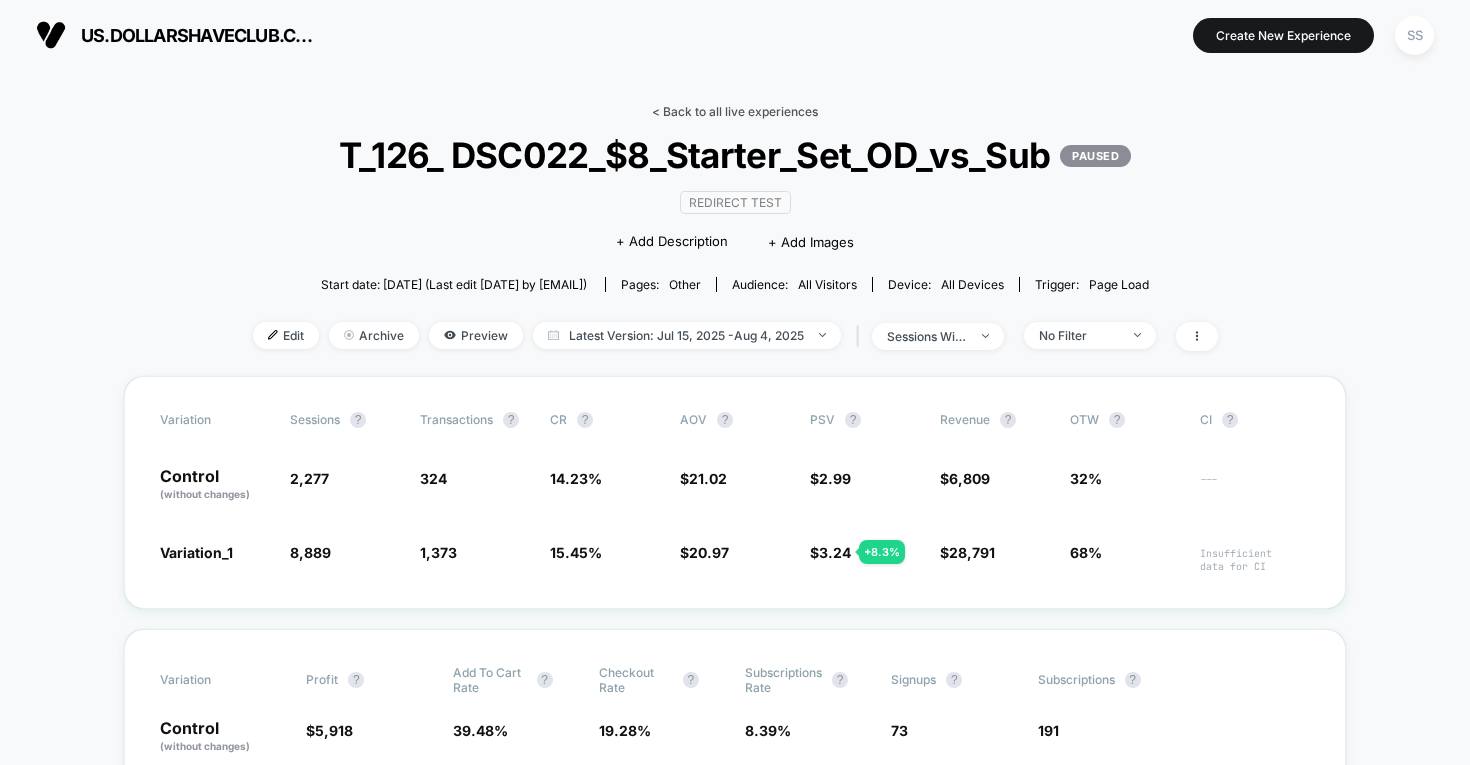 click on "< Back to all live experiences" at bounding box center [735, 111] 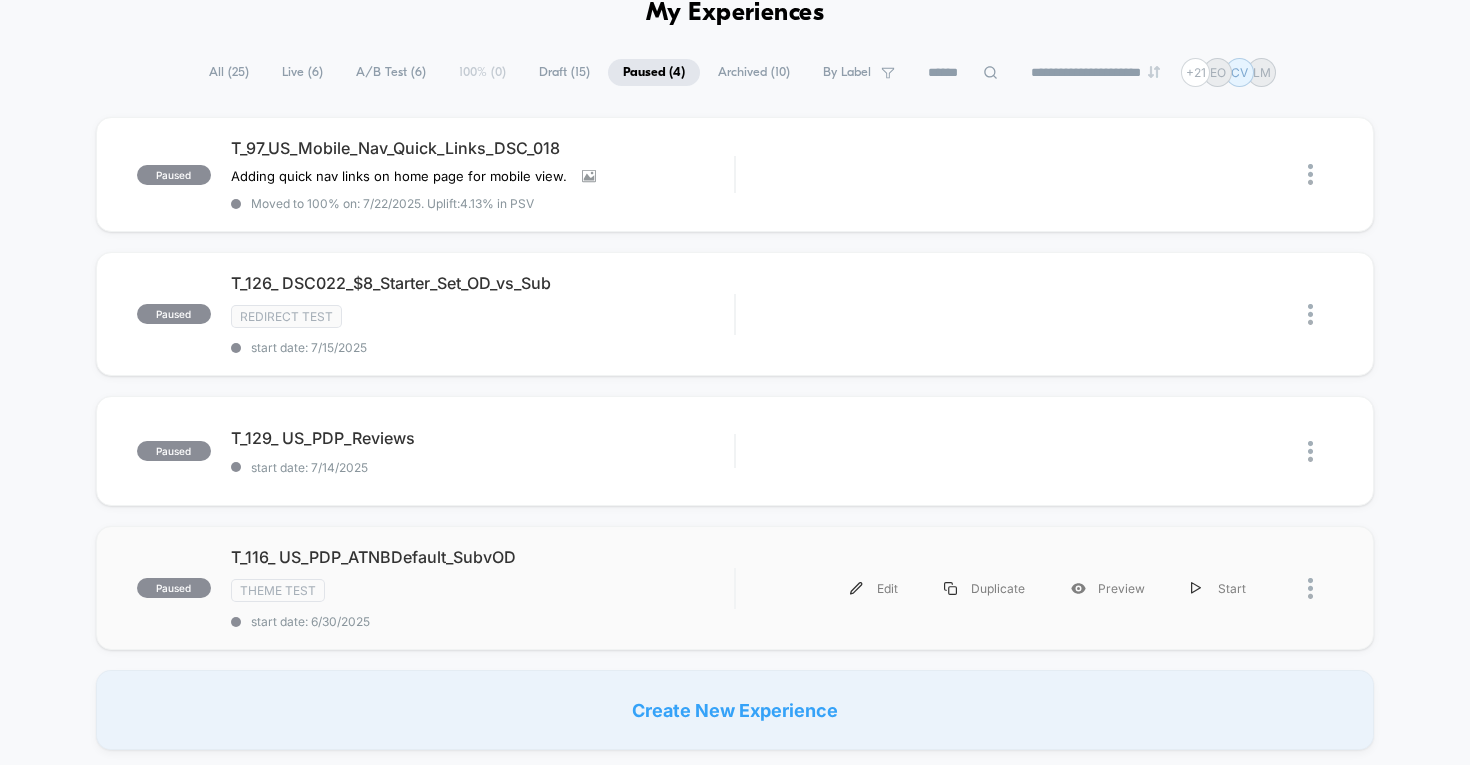 scroll, scrollTop: 0, scrollLeft: 0, axis: both 